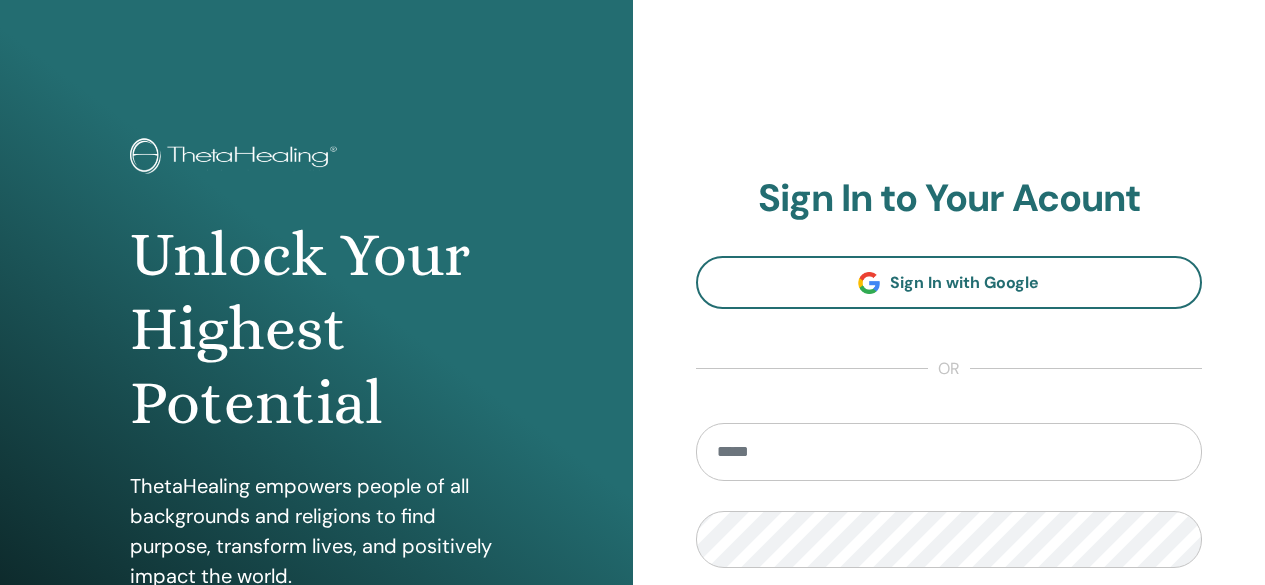 scroll, scrollTop: 0, scrollLeft: 0, axis: both 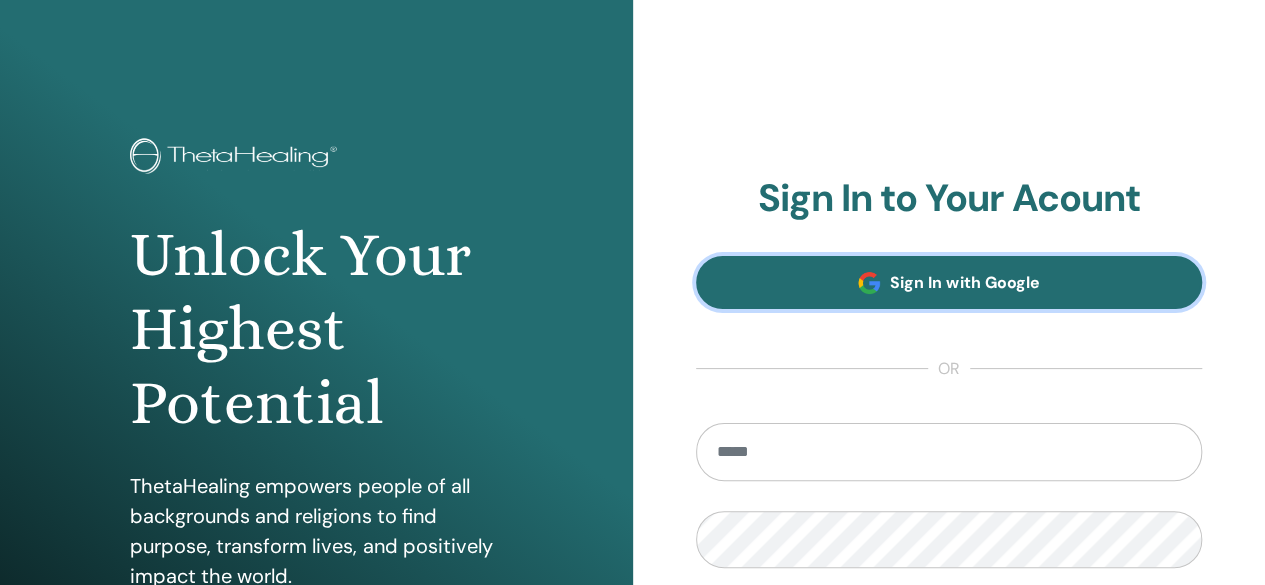 click on "Sign In with Google" at bounding box center [949, 282] 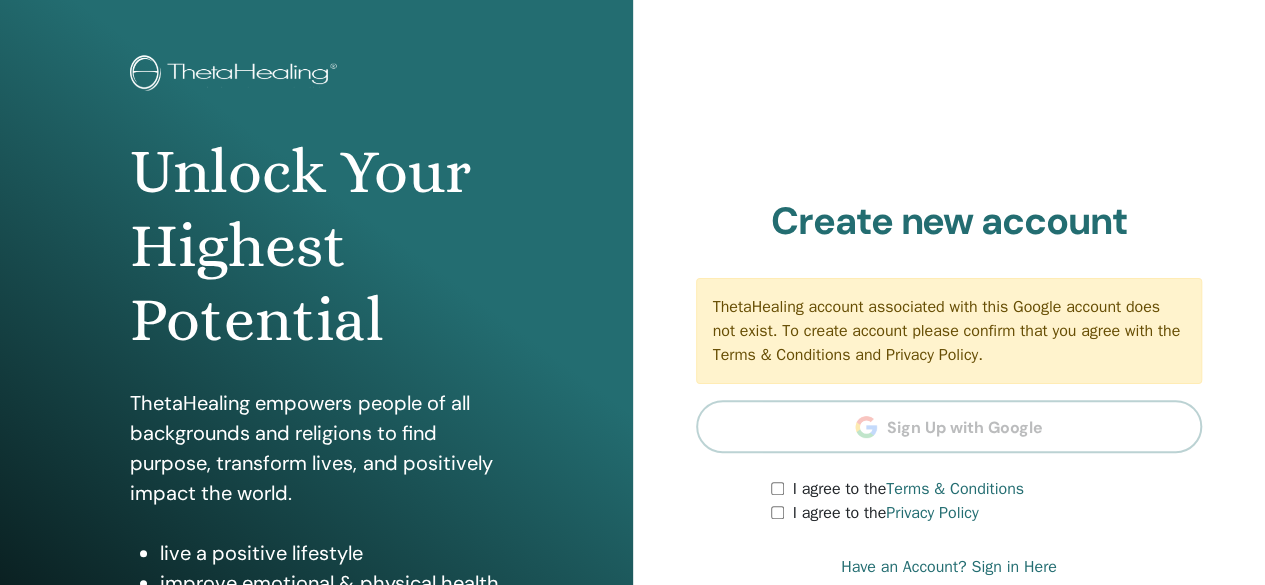 scroll, scrollTop: 200, scrollLeft: 0, axis: vertical 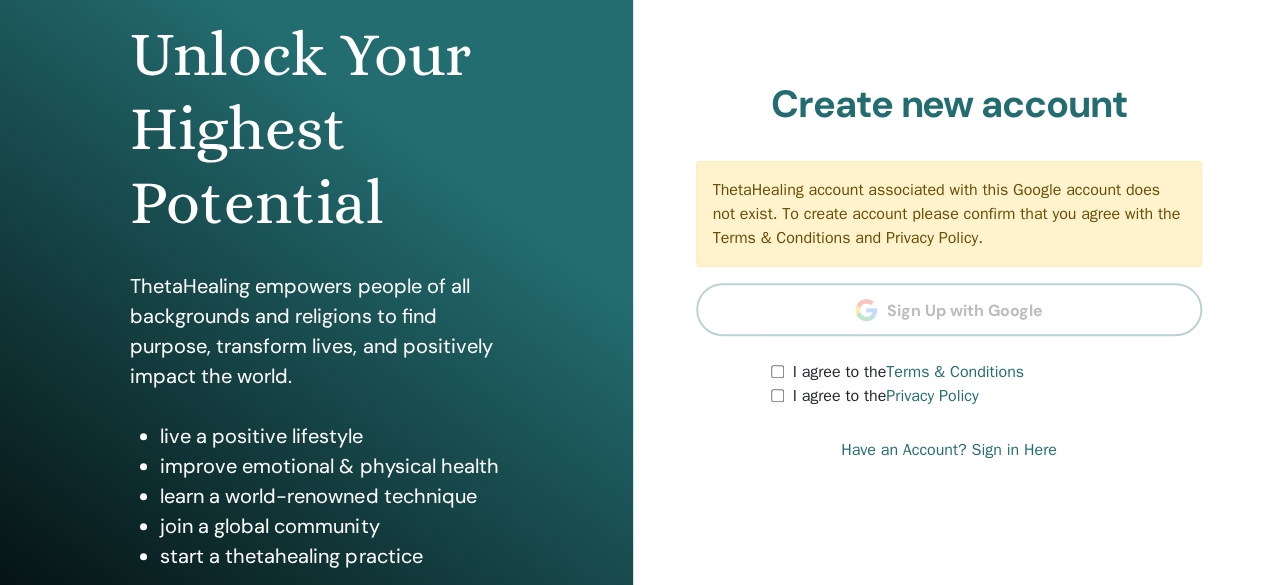 click on "I agree to the  Terms & Conditions
I agree to the  Privacy Policy" at bounding box center (949, 384) 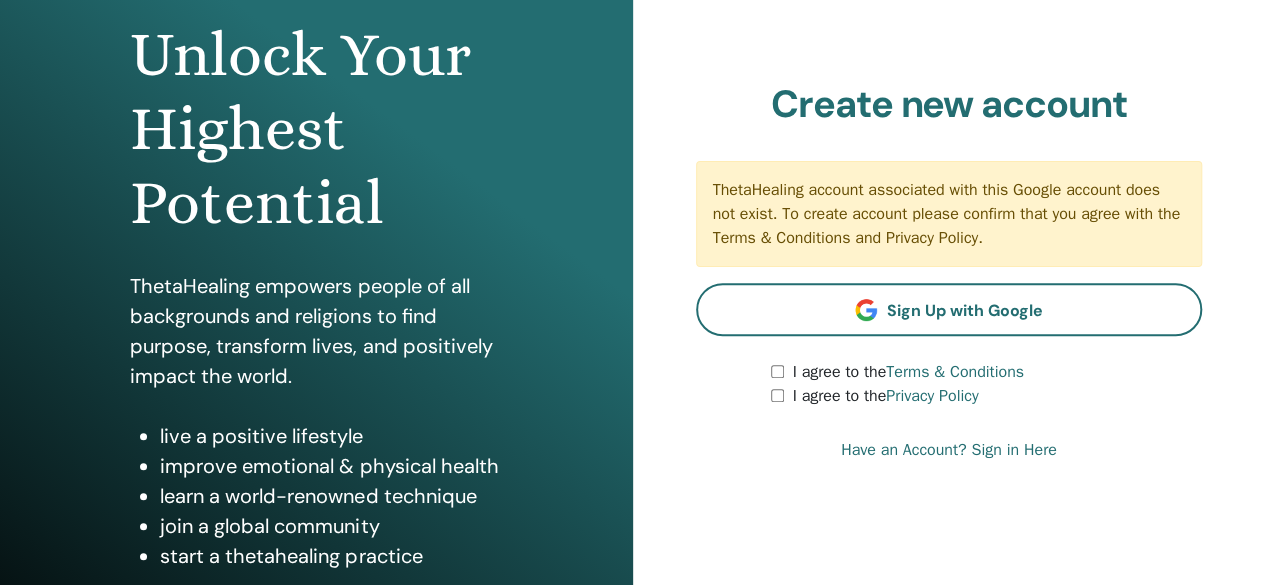scroll, scrollTop: 374, scrollLeft: 0, axis: vertical 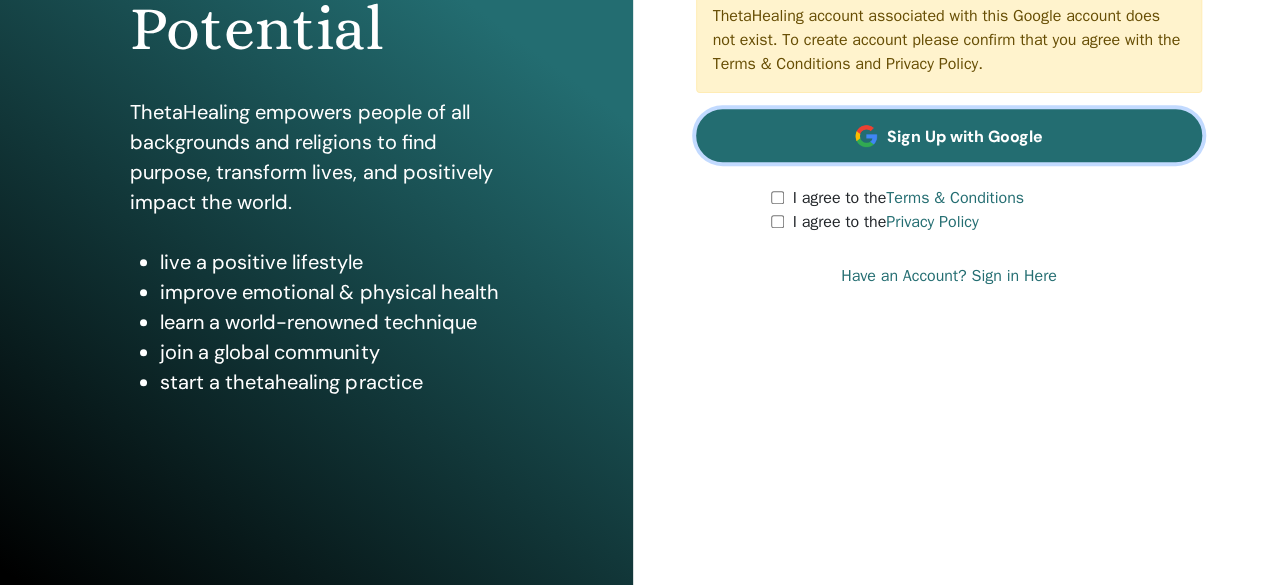 click on "Sign Up with Google" at bounding box center [949, 135] 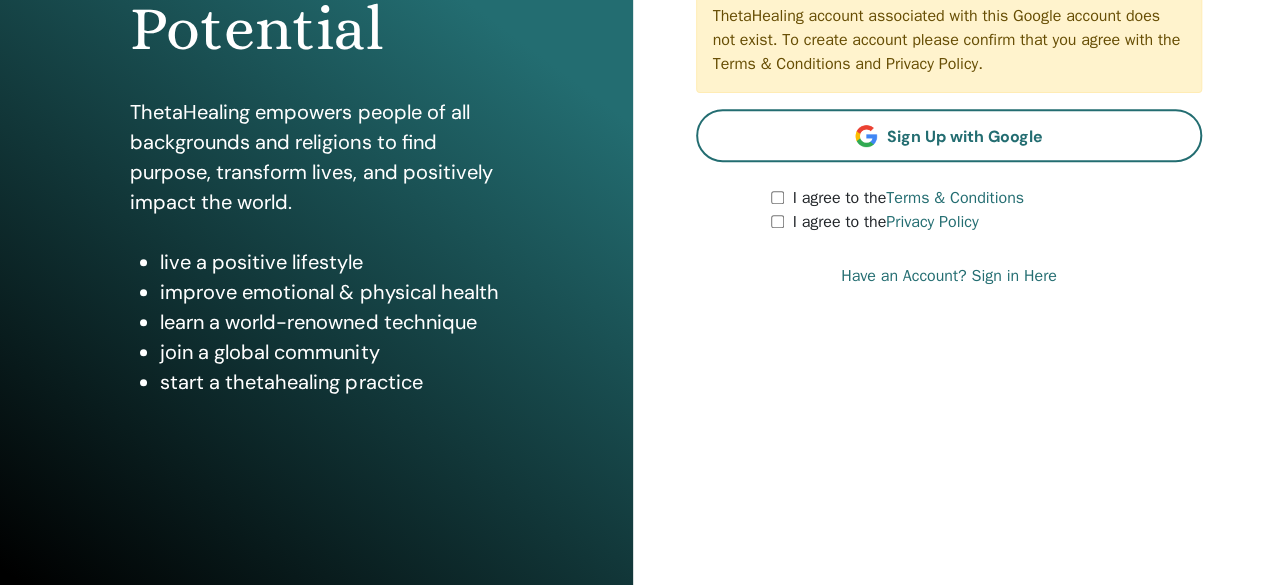 click on "Have an Account? Sign in Here" at bounding box center [949, 276] 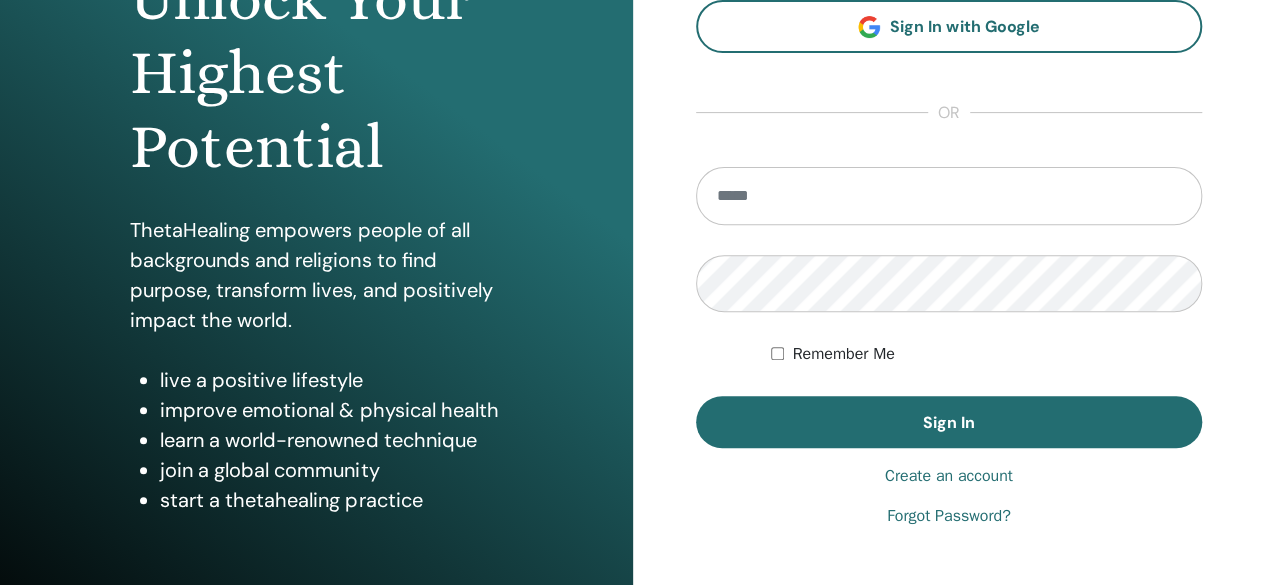 scroll, scrollTop: 300, scrollLeft: 0, axis: vertical 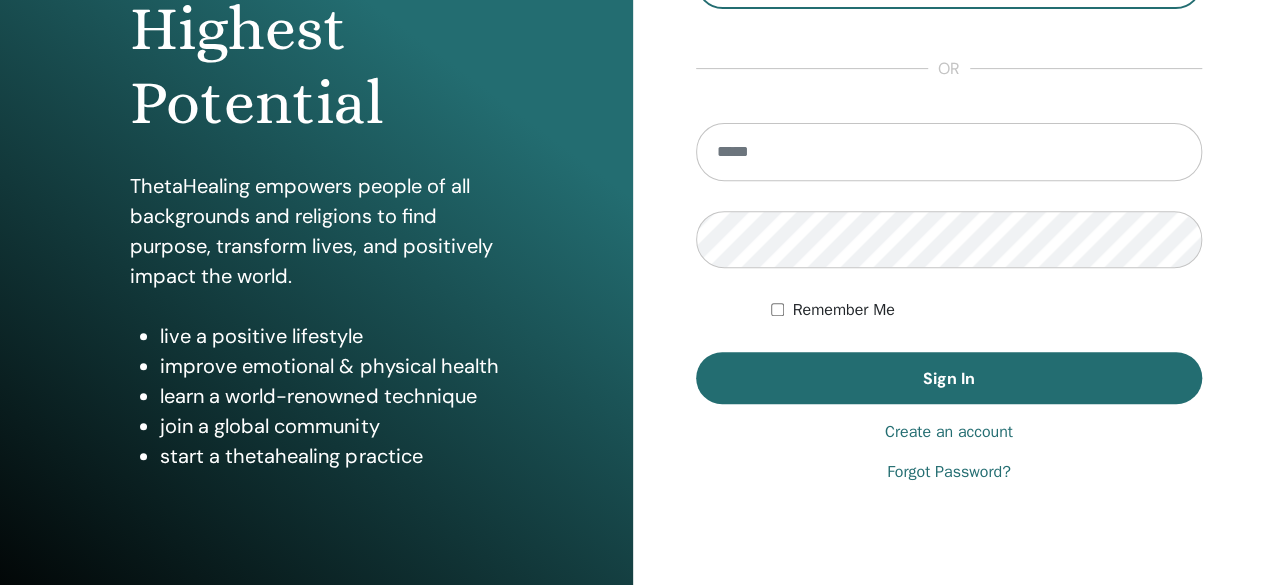 click on "Forgot Password?" at bounding box center [949, 472] 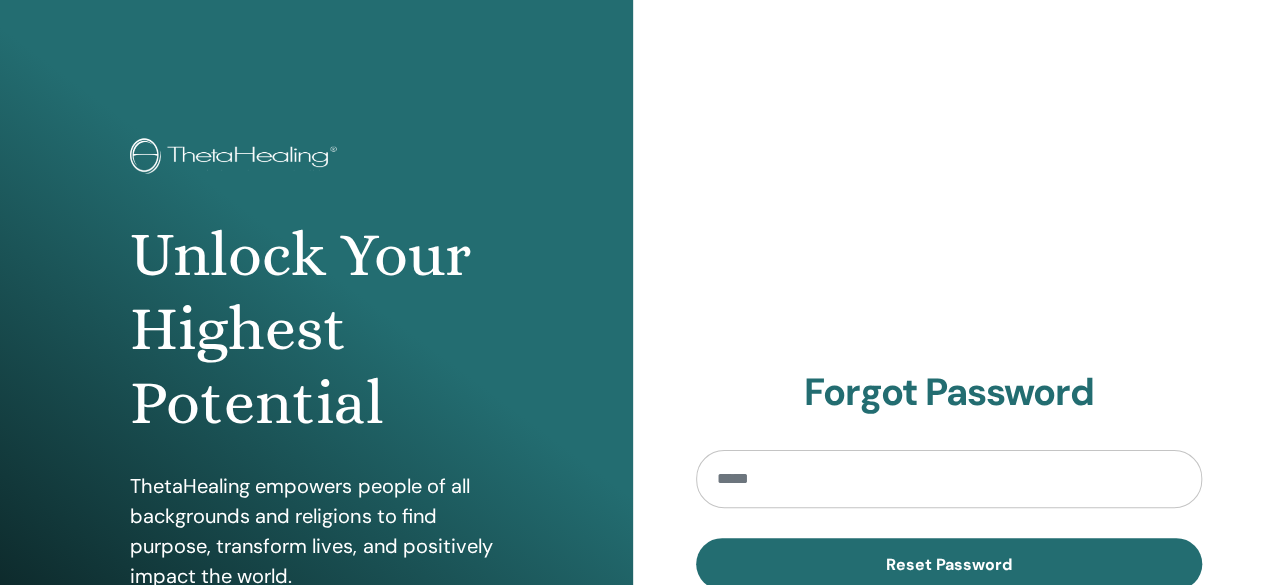 scroll, scrollTop: 100, scrollLeft: 0, axis: vertical 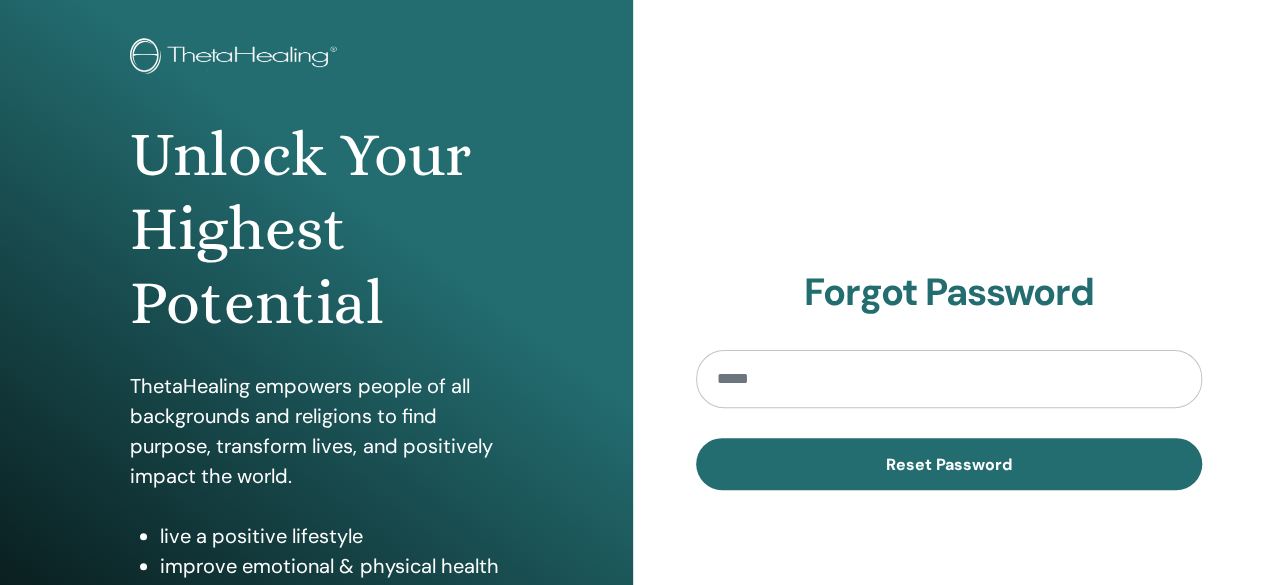 click at bounding box center (949, 379) 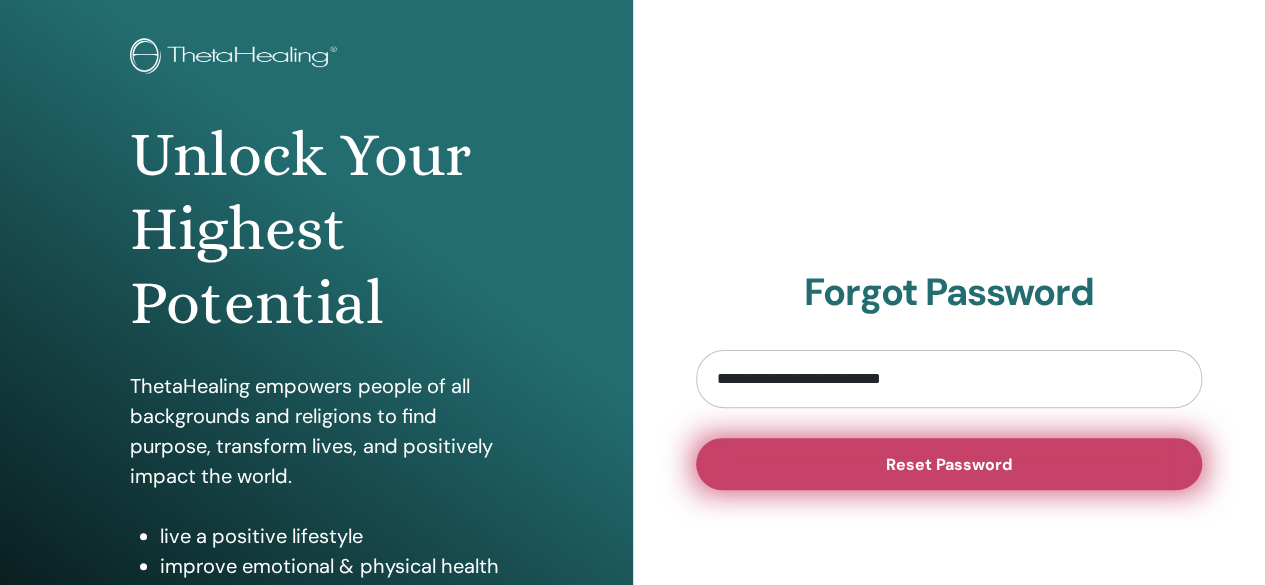 click on "Reset Password" at bounding box center [949, 464] 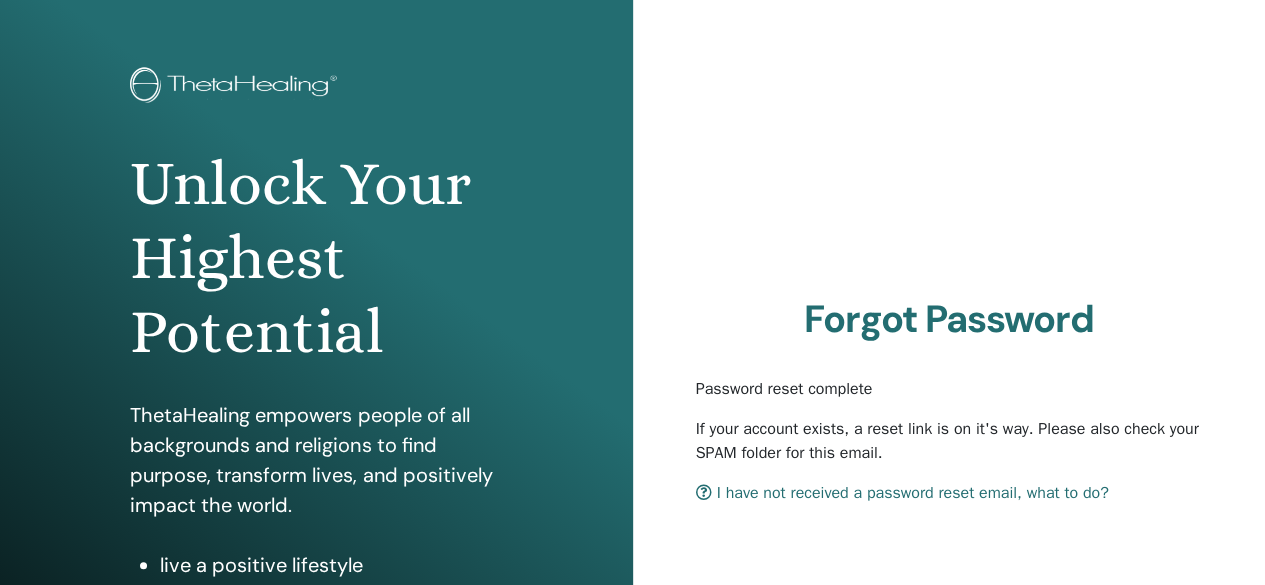 scroll, scrollTop: 200, scrollLeft: 0, axis: vertical 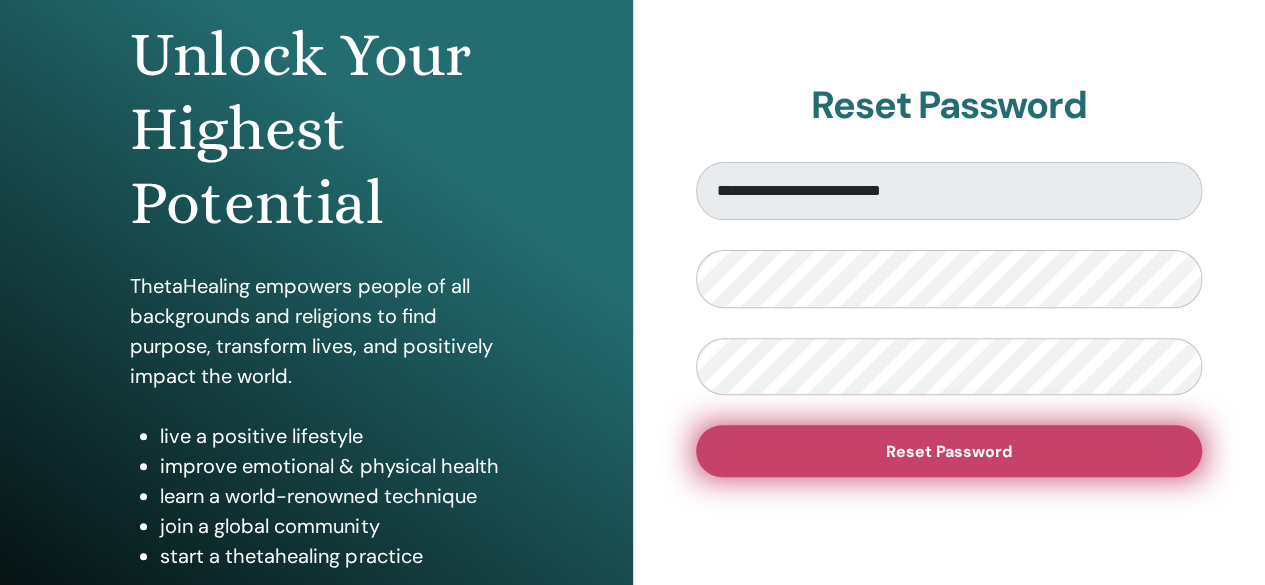 click on "Reset Password" at bounding box center (949, 451) 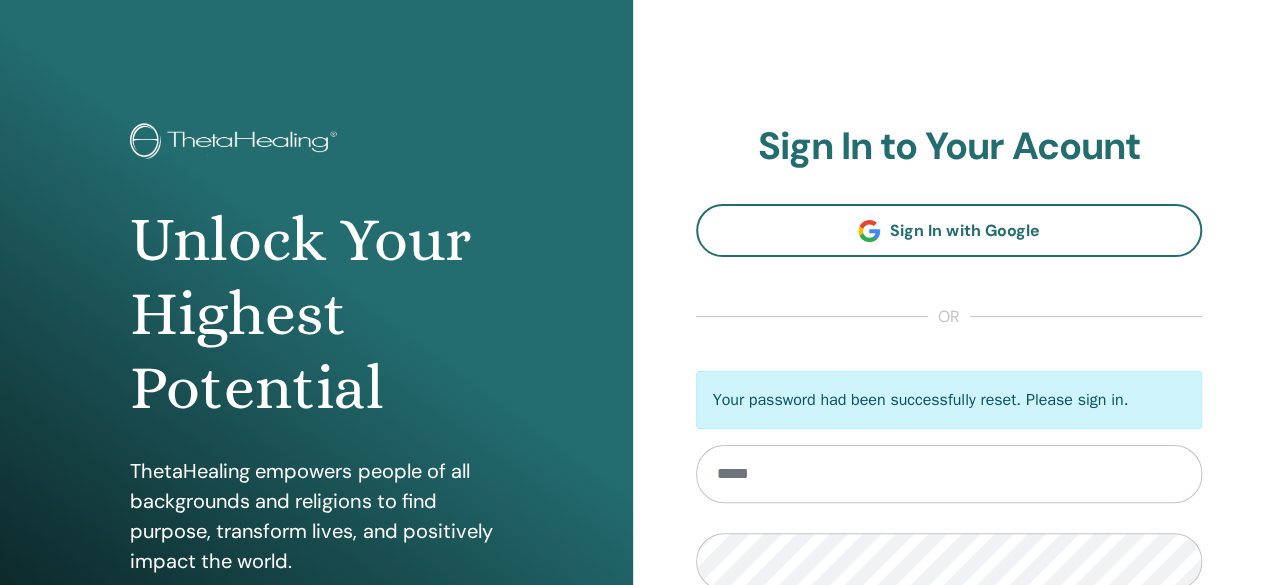 scroll, scrollTop: 0, scrollLeft: 0, axis: both 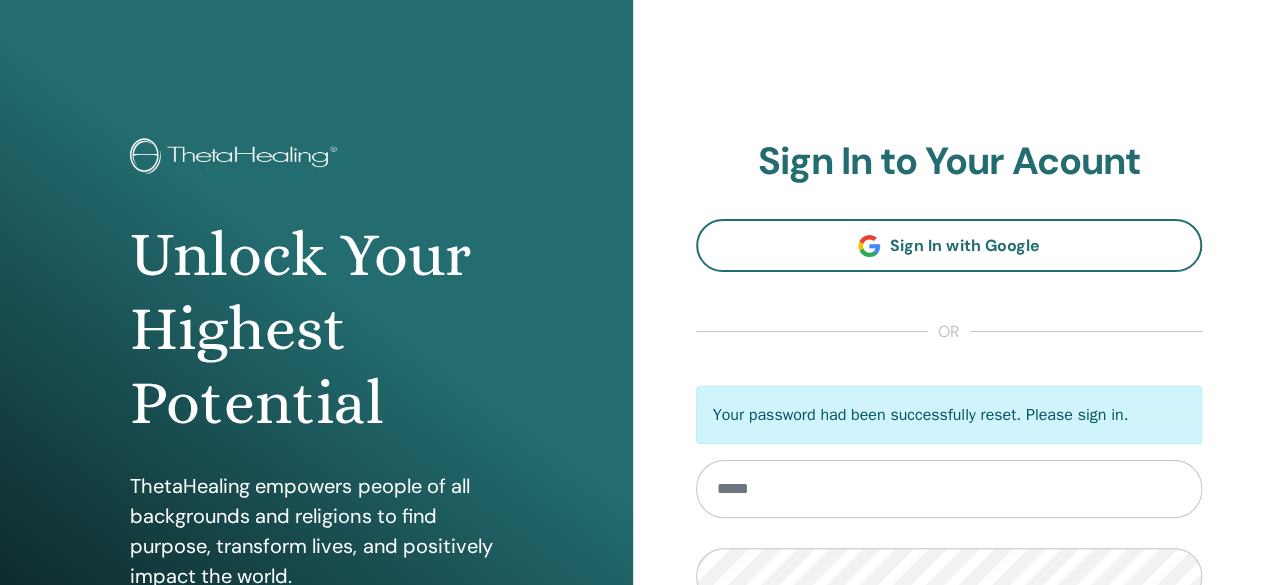 click at bounding box center [949, 489] 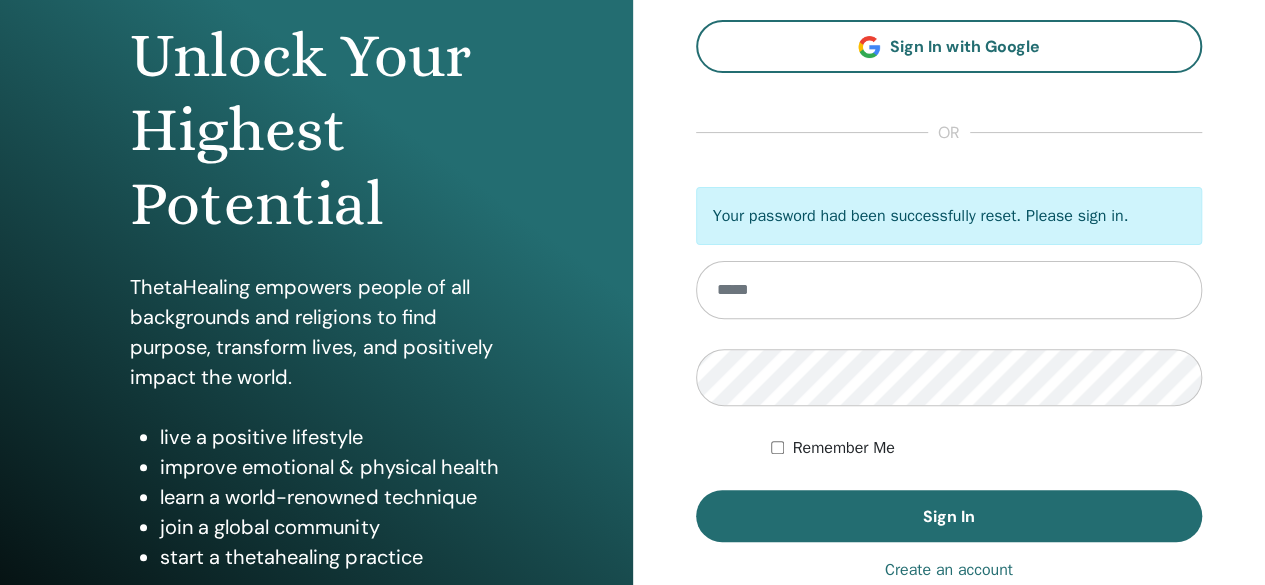 scroll, scrollTop: 200, scrollLeft: 0, axis: vertical 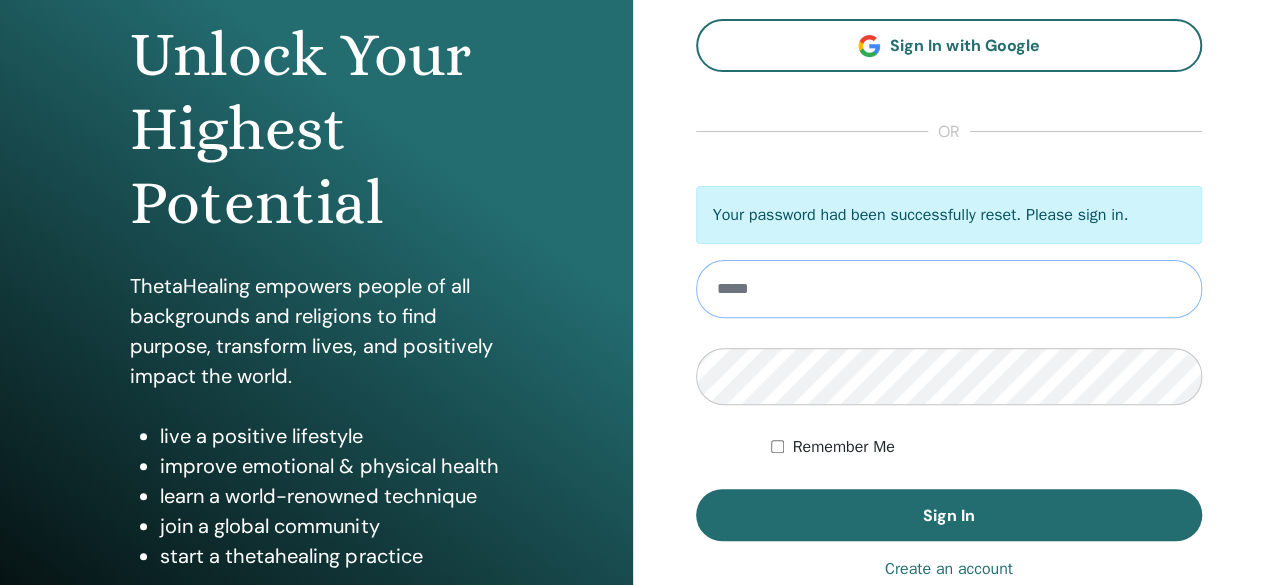 click at bounding box center [949, 289] 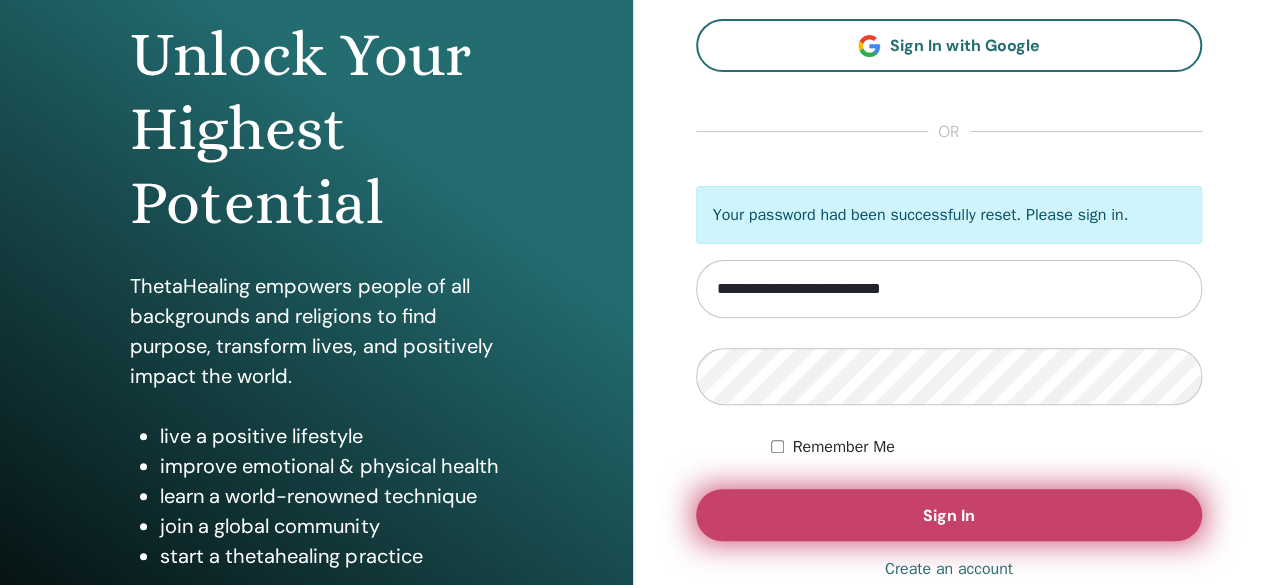 click on "Sign In" at bounding box center (949, 515) 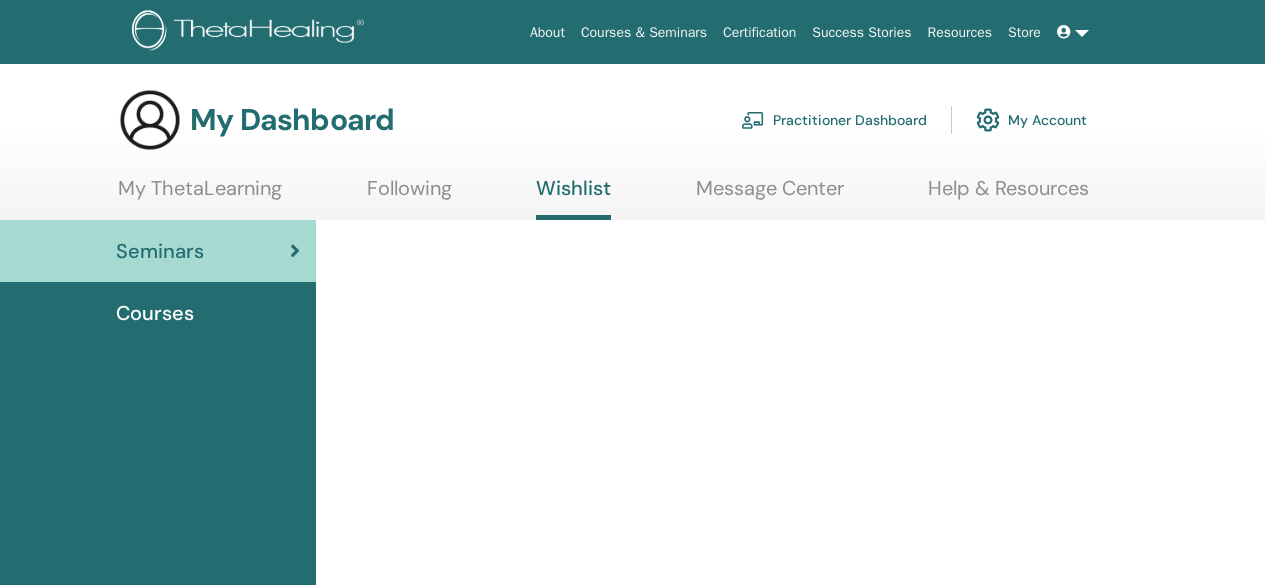 scroll, scrollTop: 0, scrollLeft: 0, axis: both 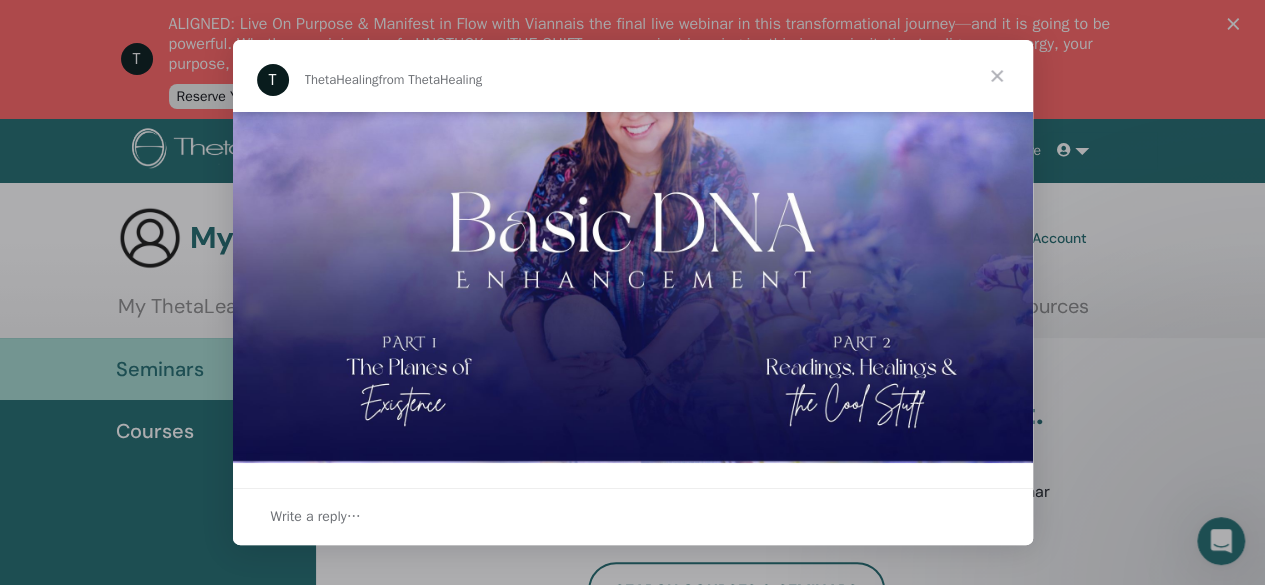 click at bounding box center (997, 76) 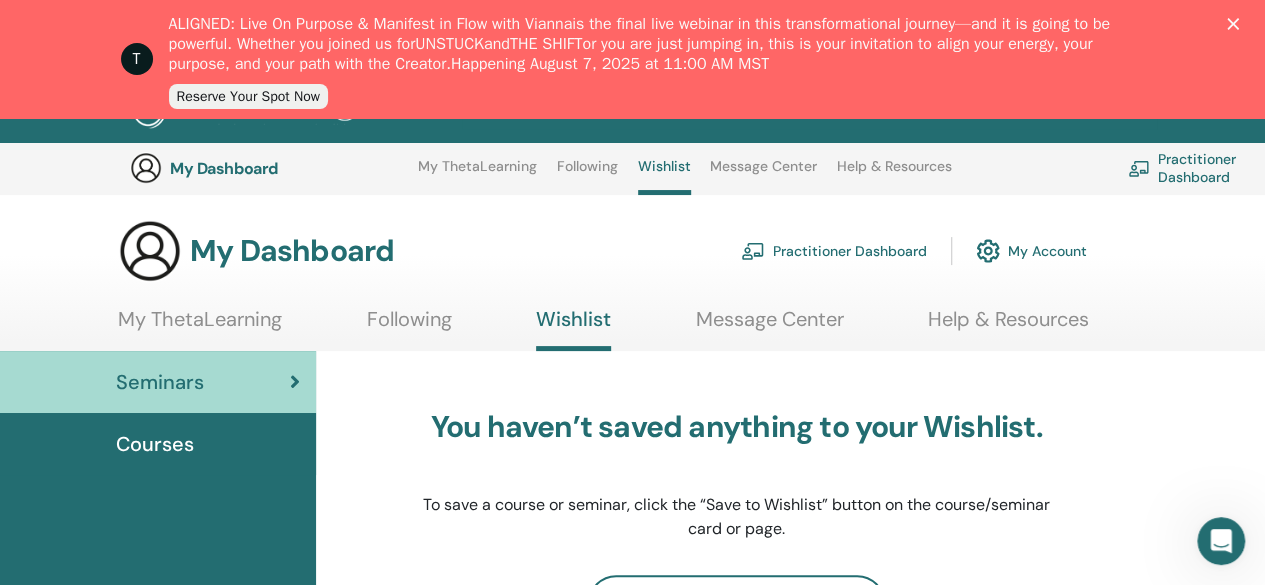 scroll, scrollTop: 0, scrollLeft: 0, axis: both 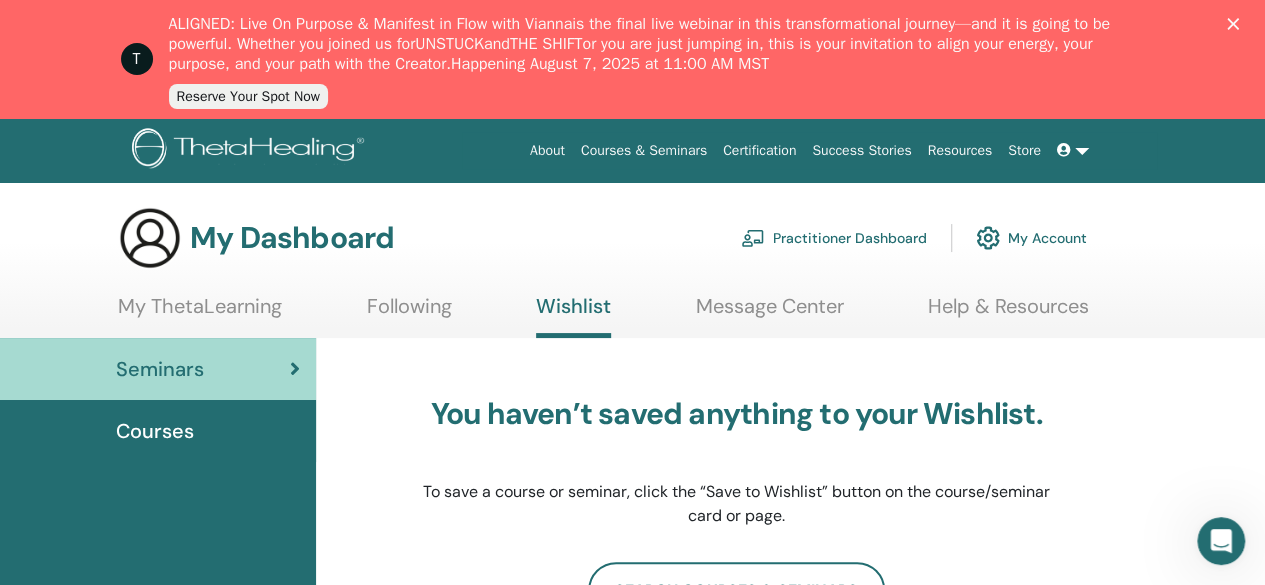click on "My ThetaLearning" at bounding box center [200, 313] 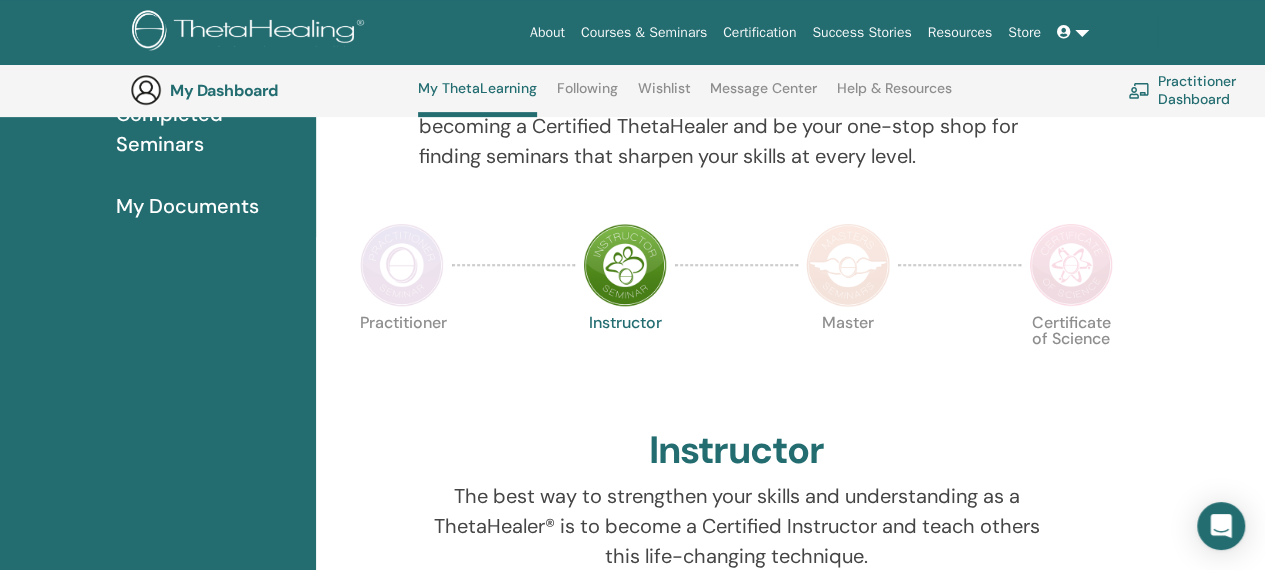 scroll, scrollTop: 352, scrollLeft: 0, axis: vertical 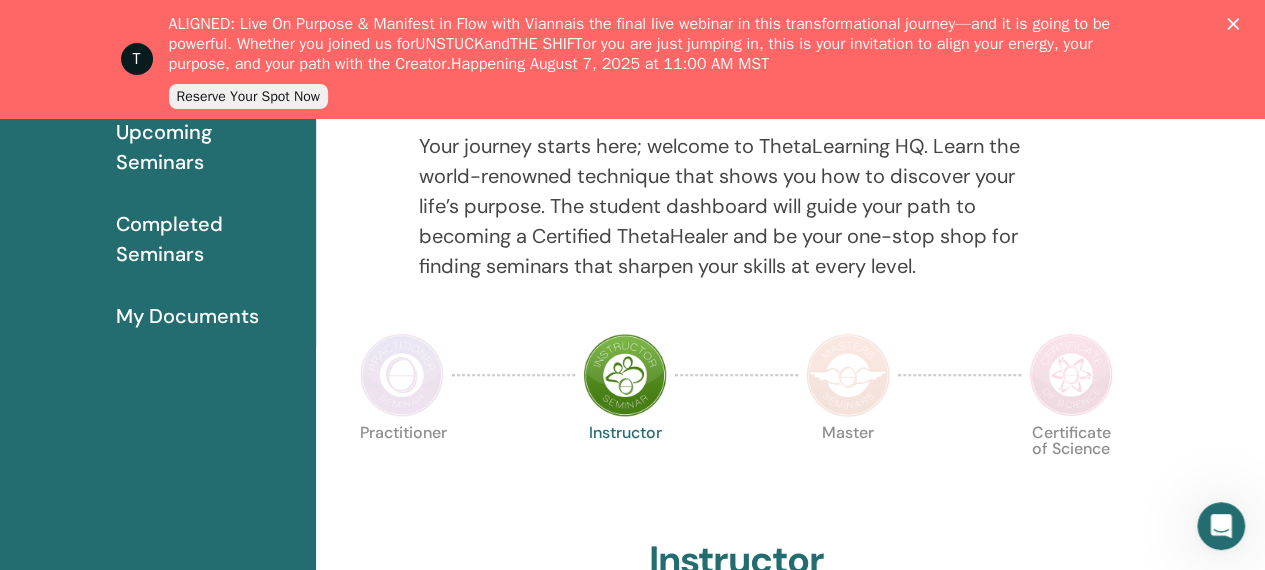 click at bounding box center [402, 375] 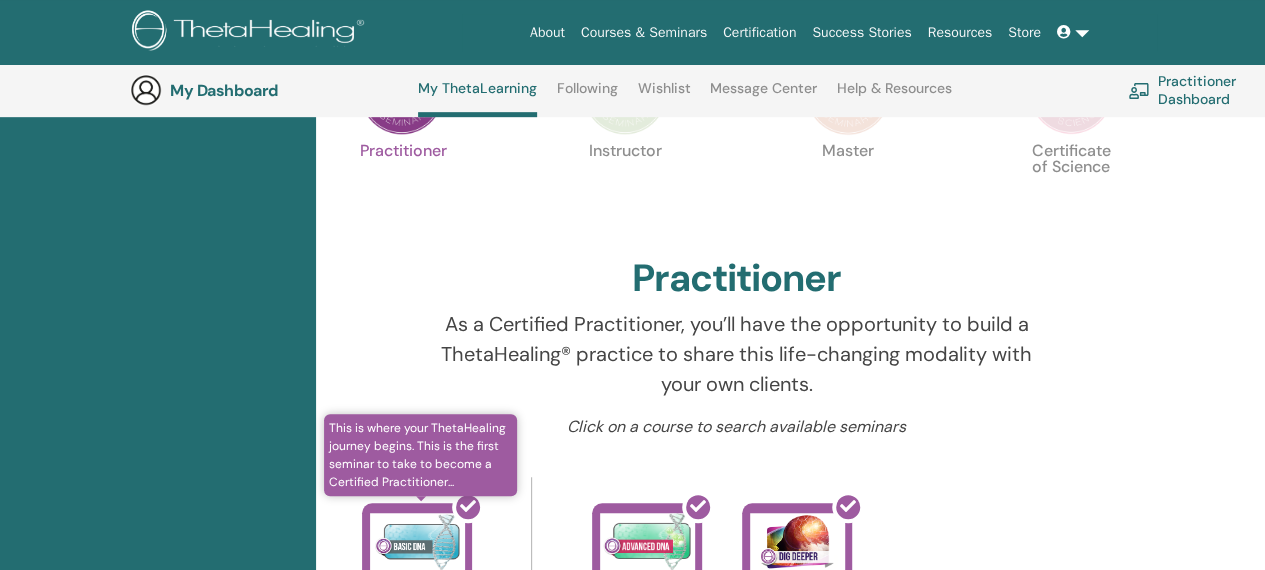 scroll, scrollTop: 752, scrollLeft: 0, axis: vertical 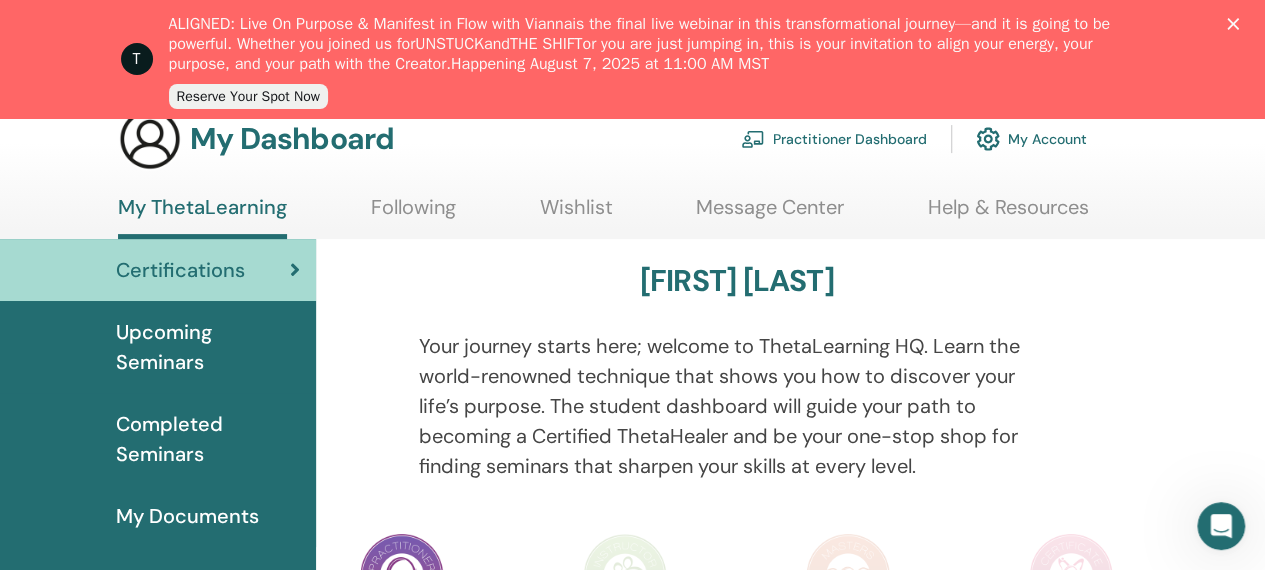 click on "Completed Seminars" at bounding box center [208, 439] 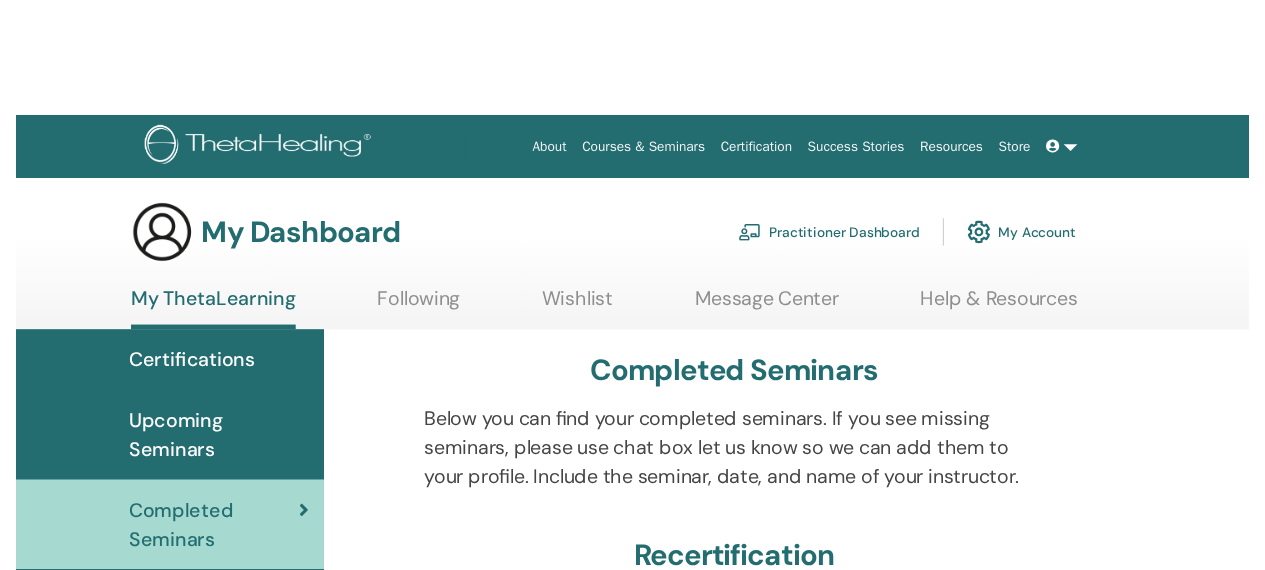 scroll, scrollTop: 207, scrollLeft: 0, axis: vertical 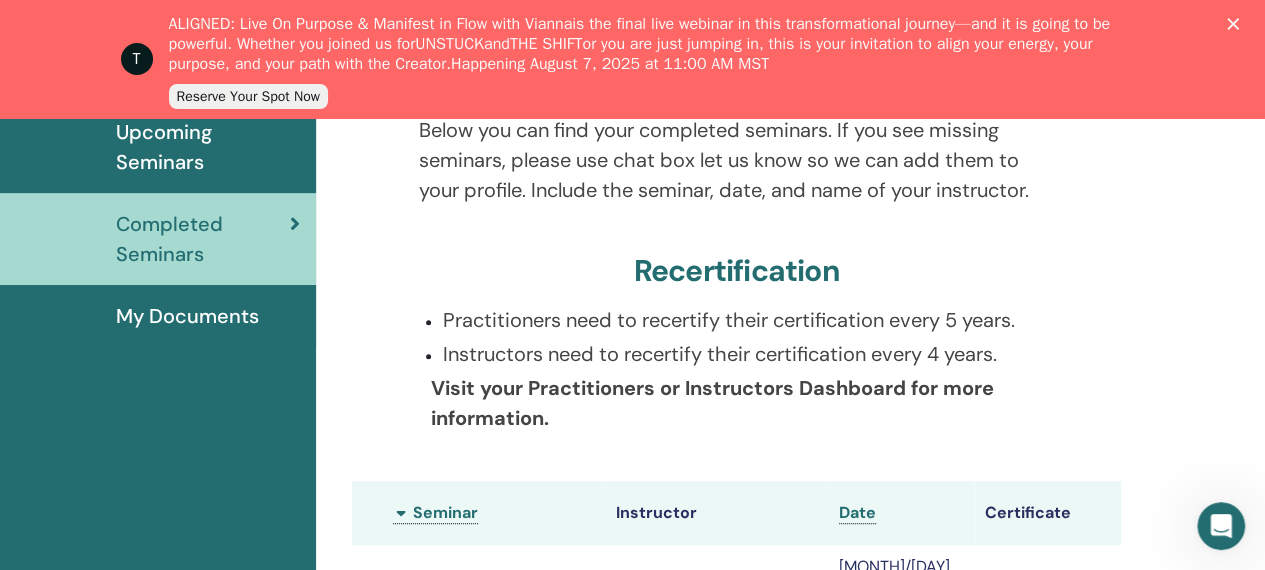 click on "T ALIGNED: Live On Purpose & Manifest in Flow with [PERSON] is the final live webinar in this transformational journey—and it is going to be powerful. Whether you joined us for UNSTUCK and THE SHIFT or you are just jumping in, this is your invitation to align your energy, your purpose, and your path with the Creator. Happening [MONTH] [DAY], [YEAR] at [TIME] Reserve Your Spot Now" at bounding box center (632, 59) 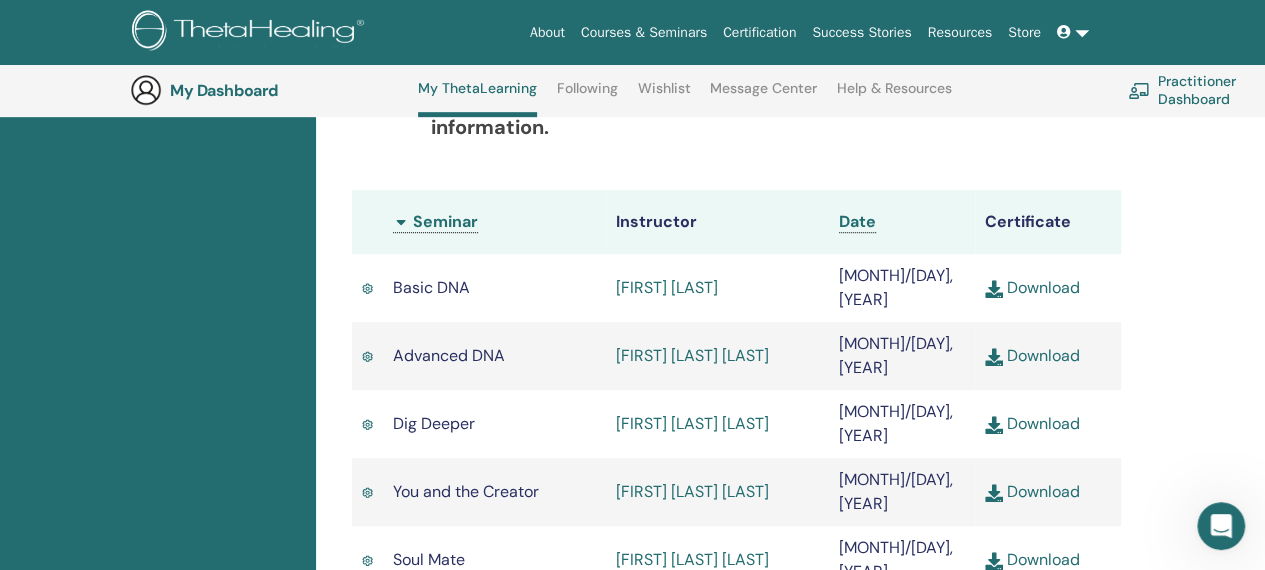 scroll, scrollTop: 552, scrollLeft: 0, axis: vertical 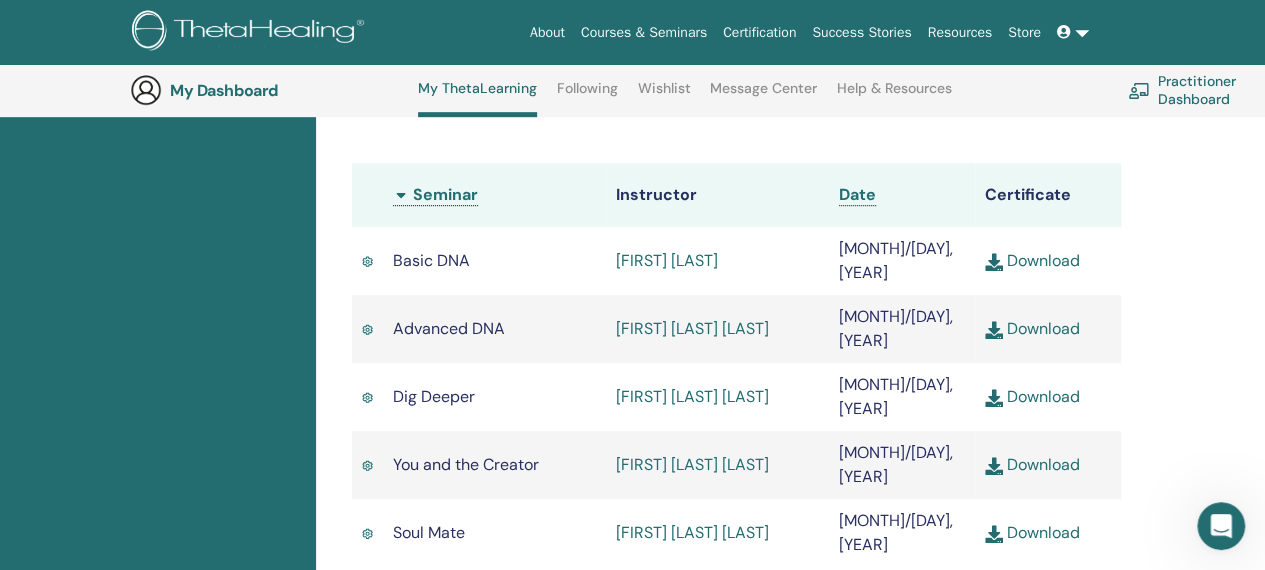 click on "Download" at bounding box center (1032, 260) 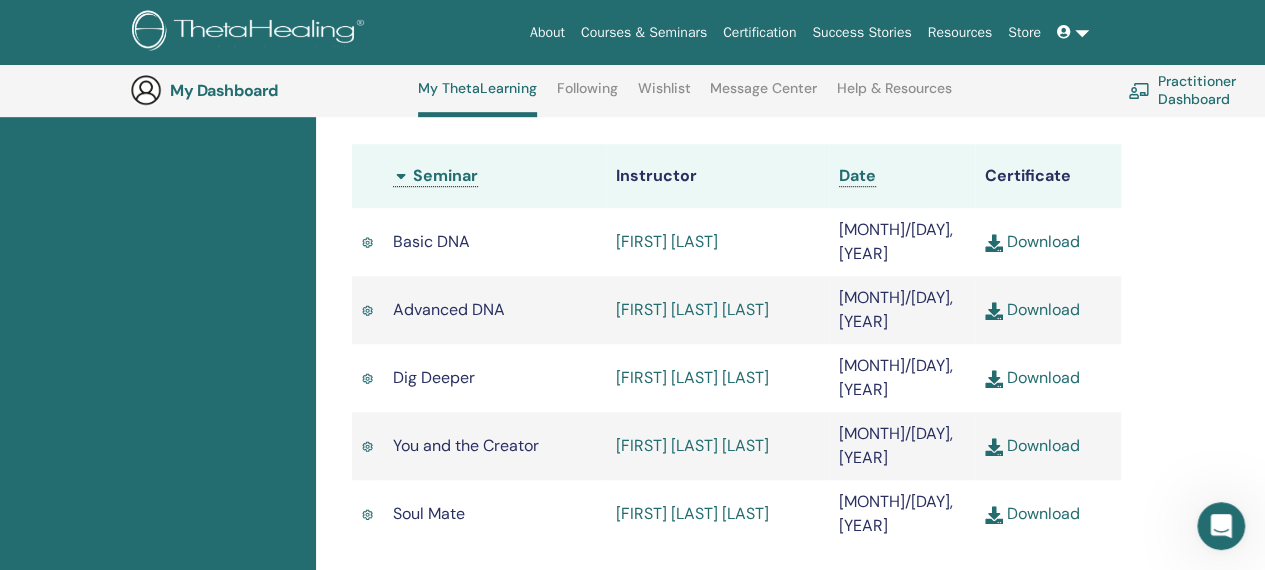 scroll, scrollTop: 552, scrollLeft: 0, axis: vertical 